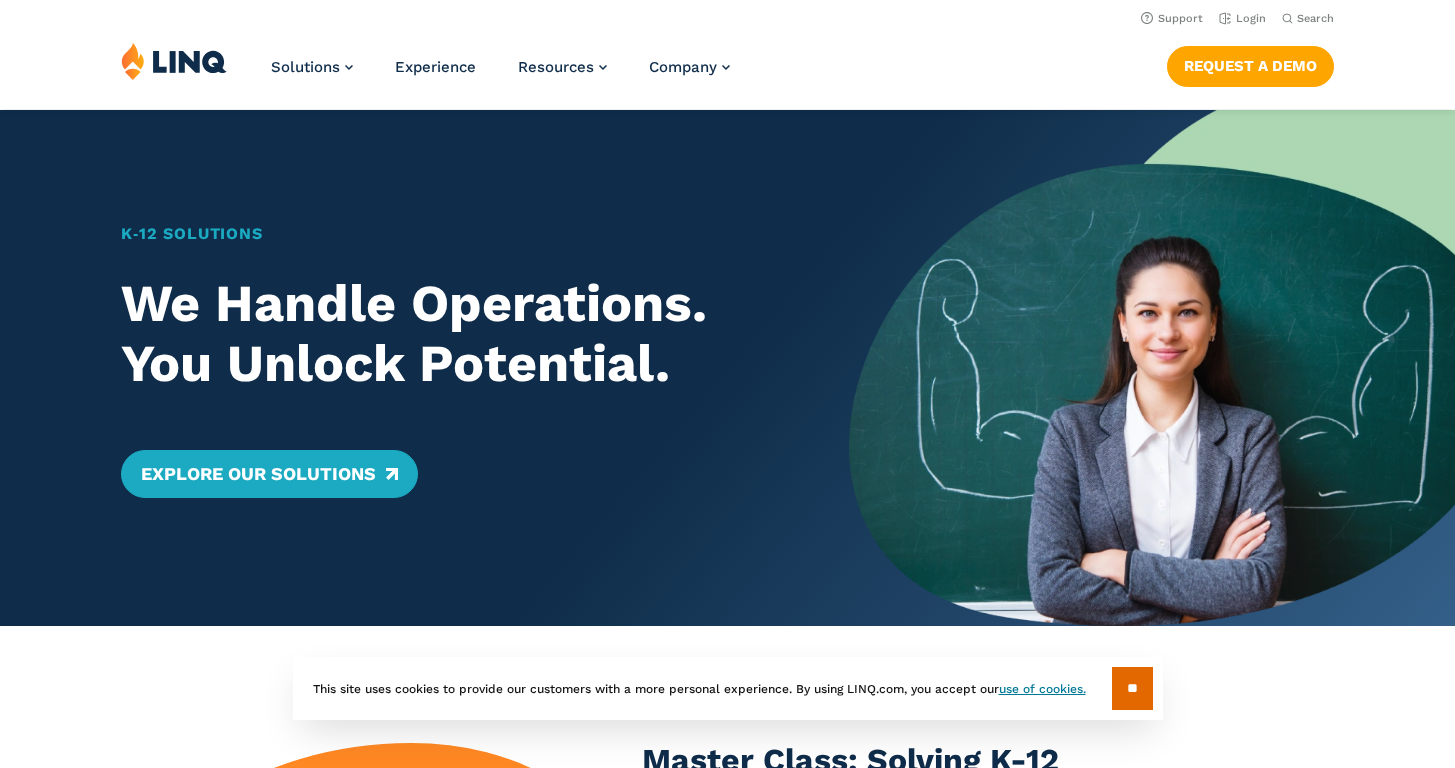 scroll, scrollTop: 0, scrollLeft: 0, axis: both 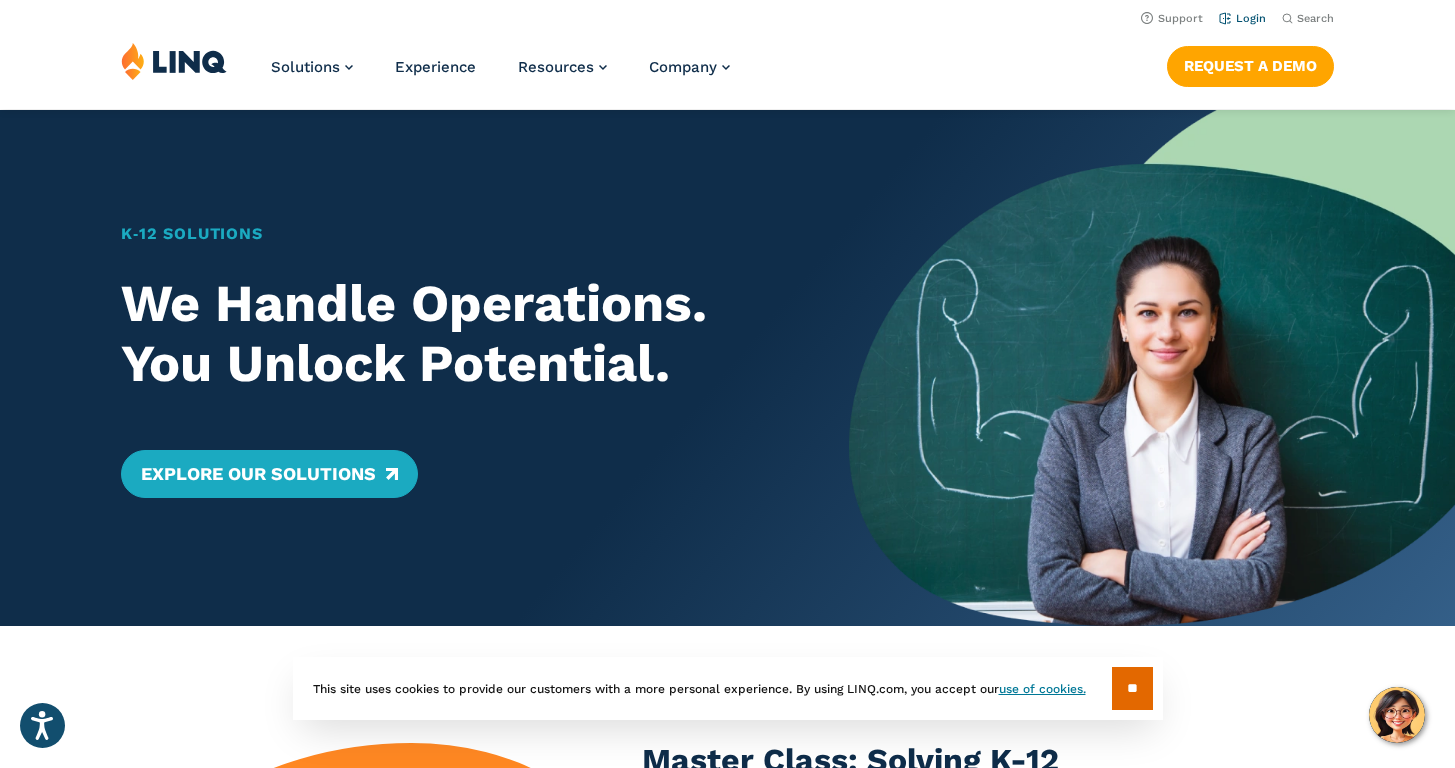 click on "Login" at bounding box center (1242, 18) 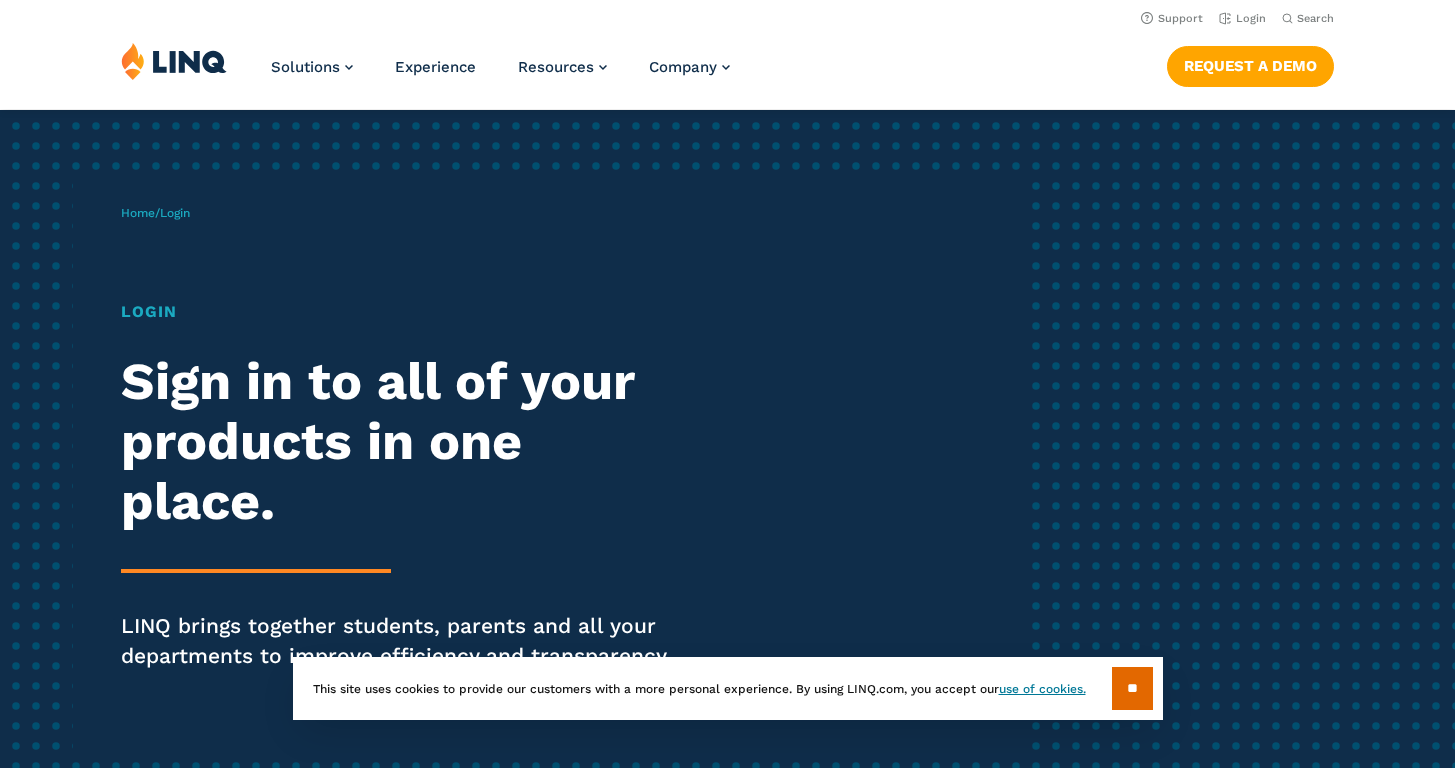 scroll, scrollTop: 0, scrollLeft: 0, axis: both 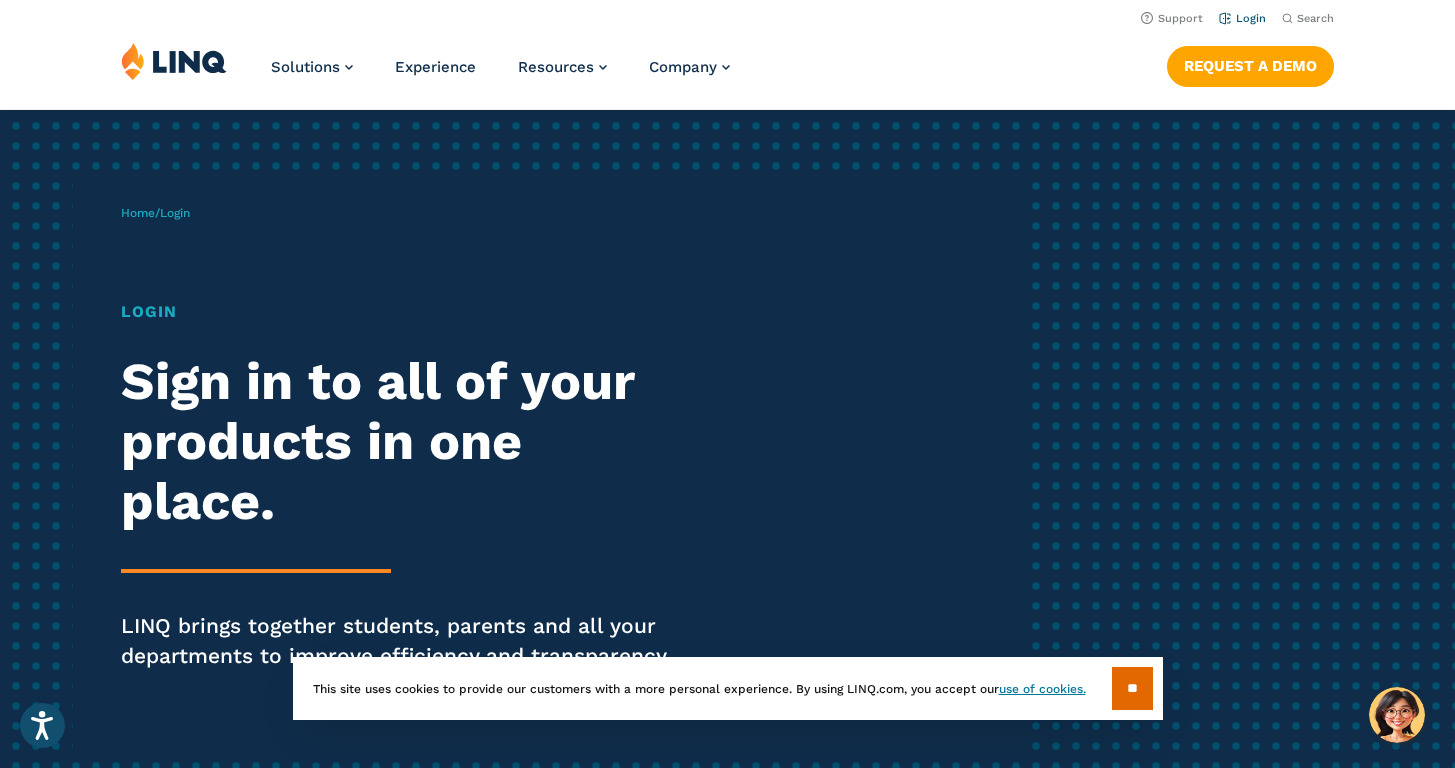 click on "Login" at bounding box center [1242, 18] 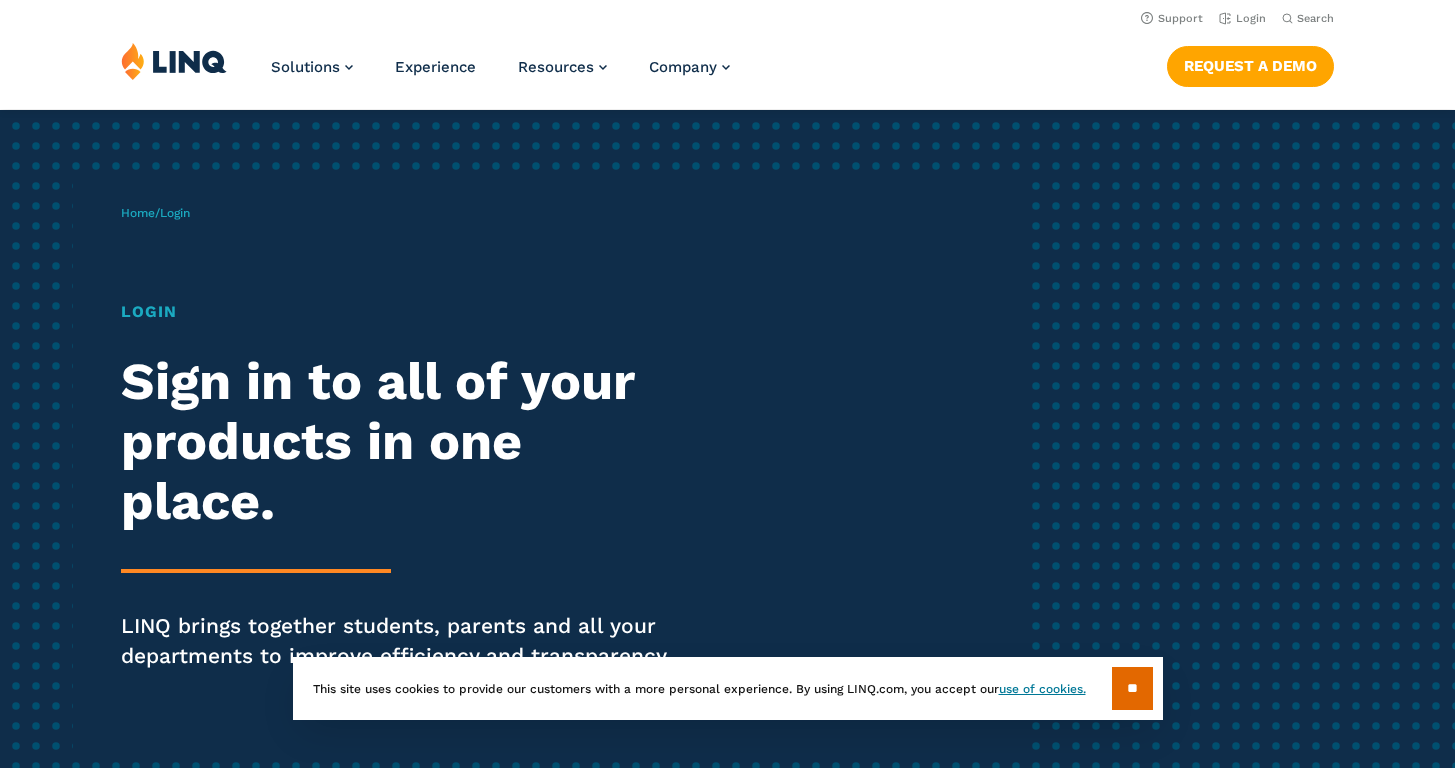 scroll, scrollTop: 0, scrollLeft: 0, axis: both 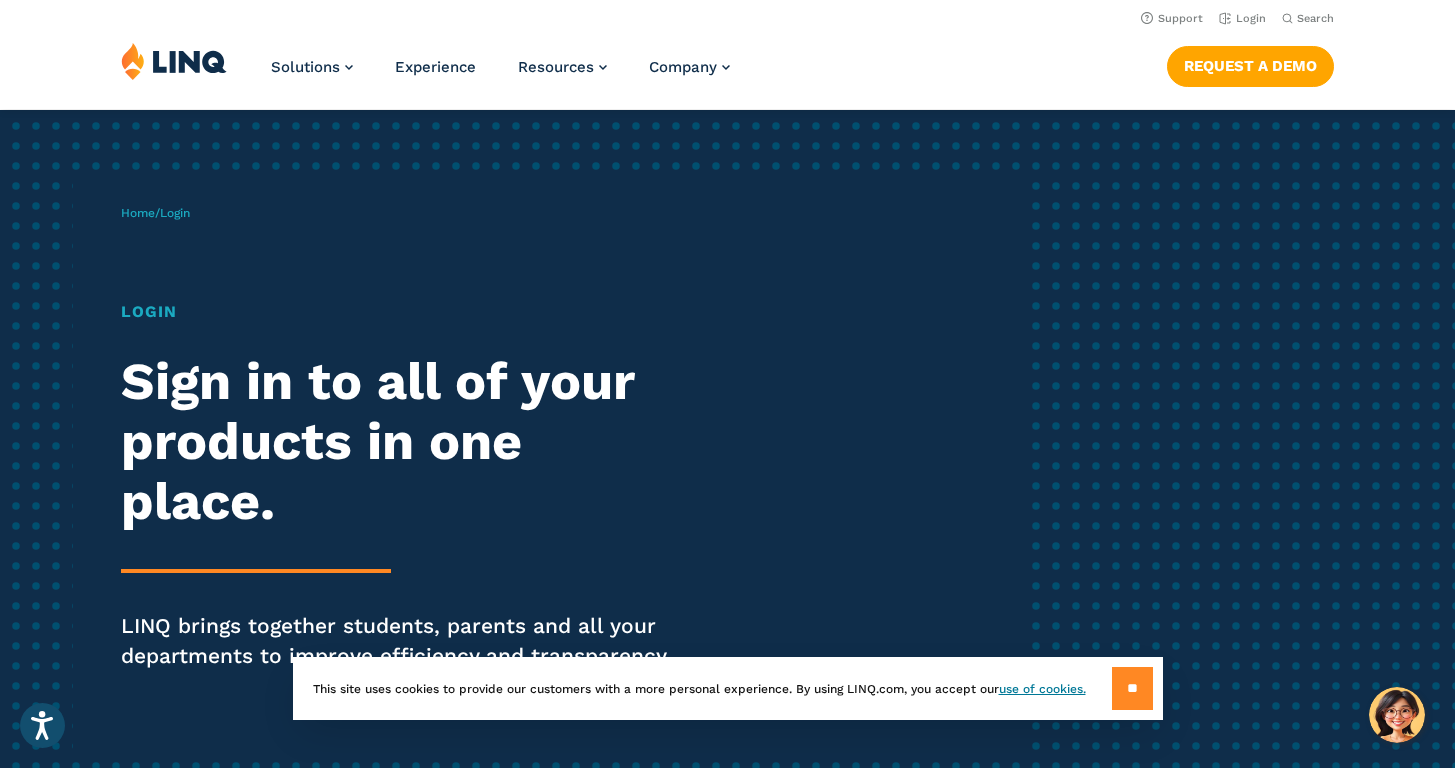 click on "**" at bounding box center [1132, 688] 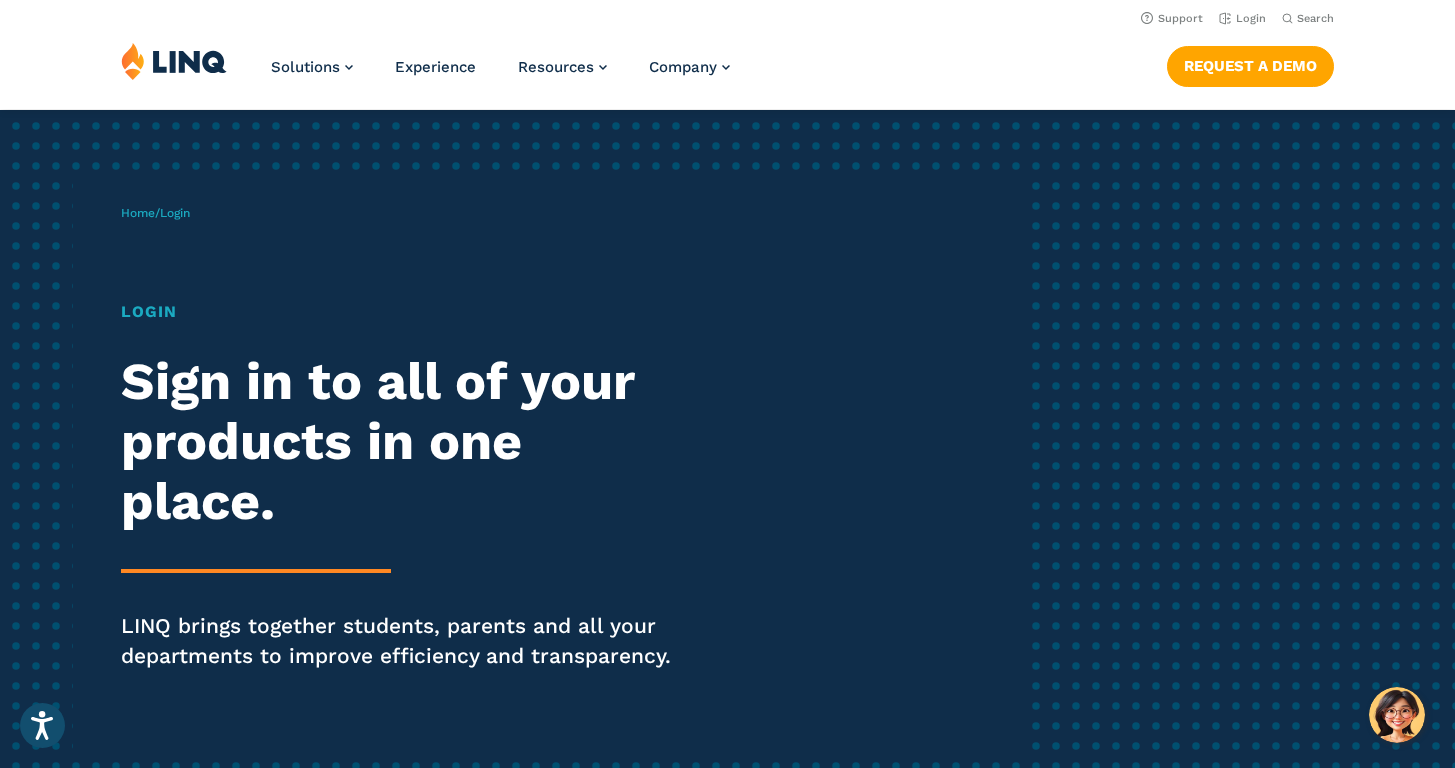 click on "Login" at bounding box center [401, 312] 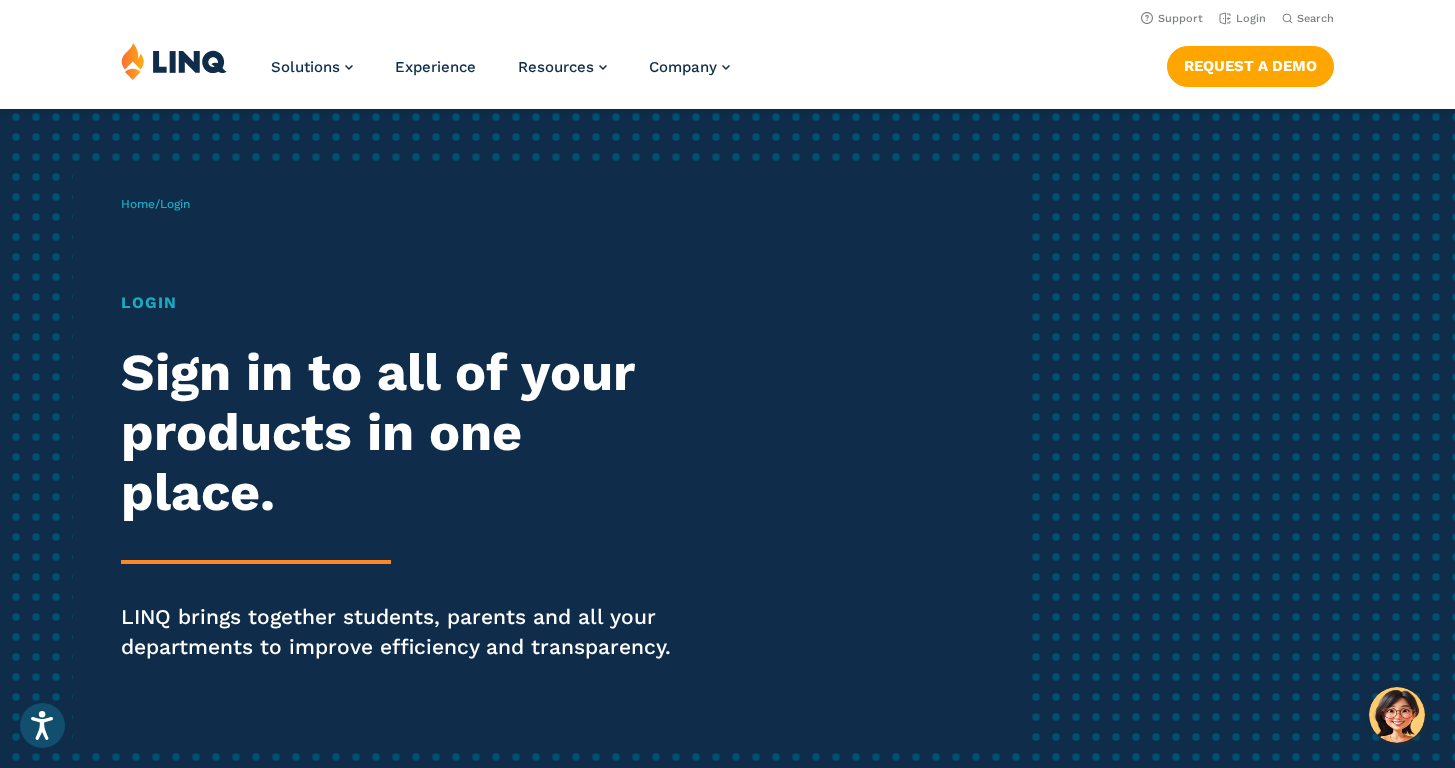 scroll, scrollTop: 0, scrollLeft: 0, axis: both 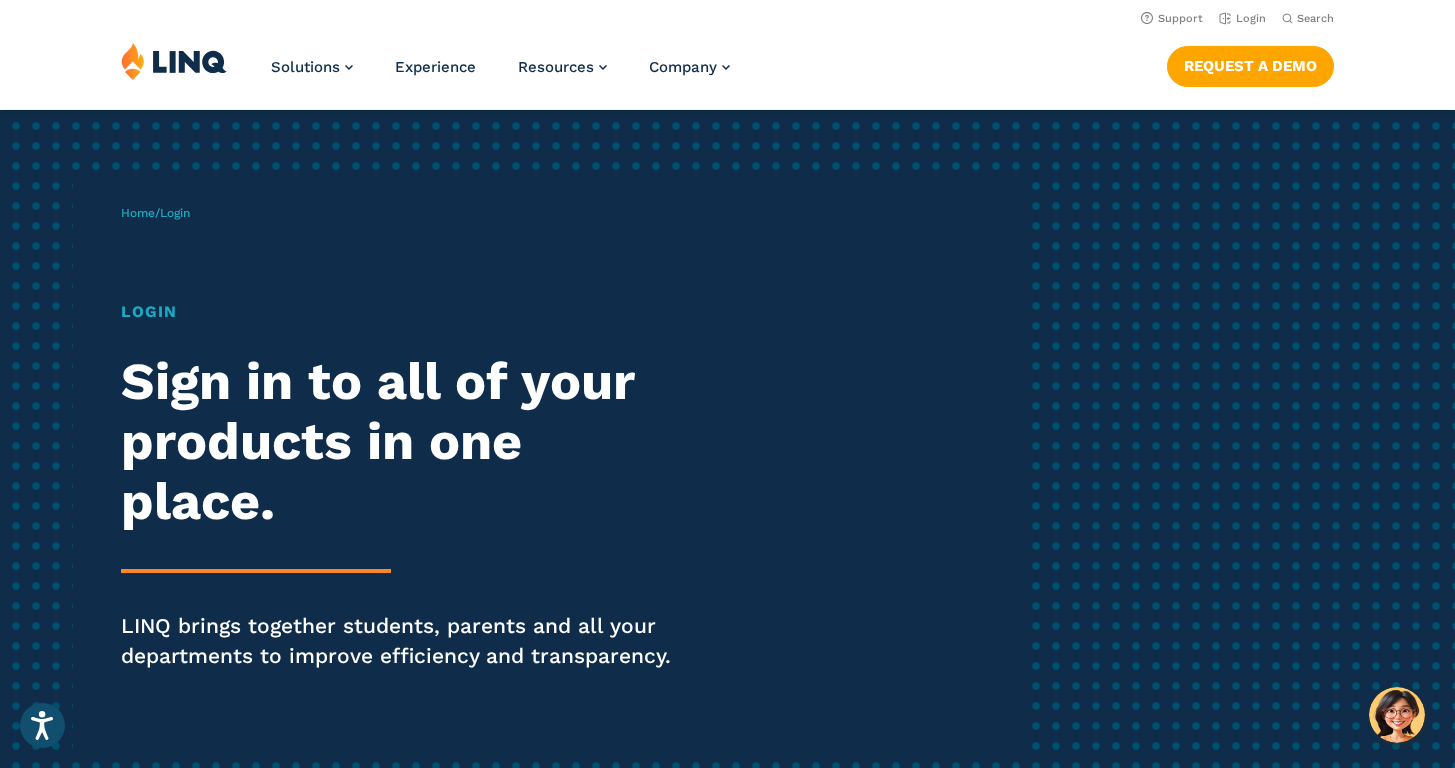 click at bounding box center [174, 61] 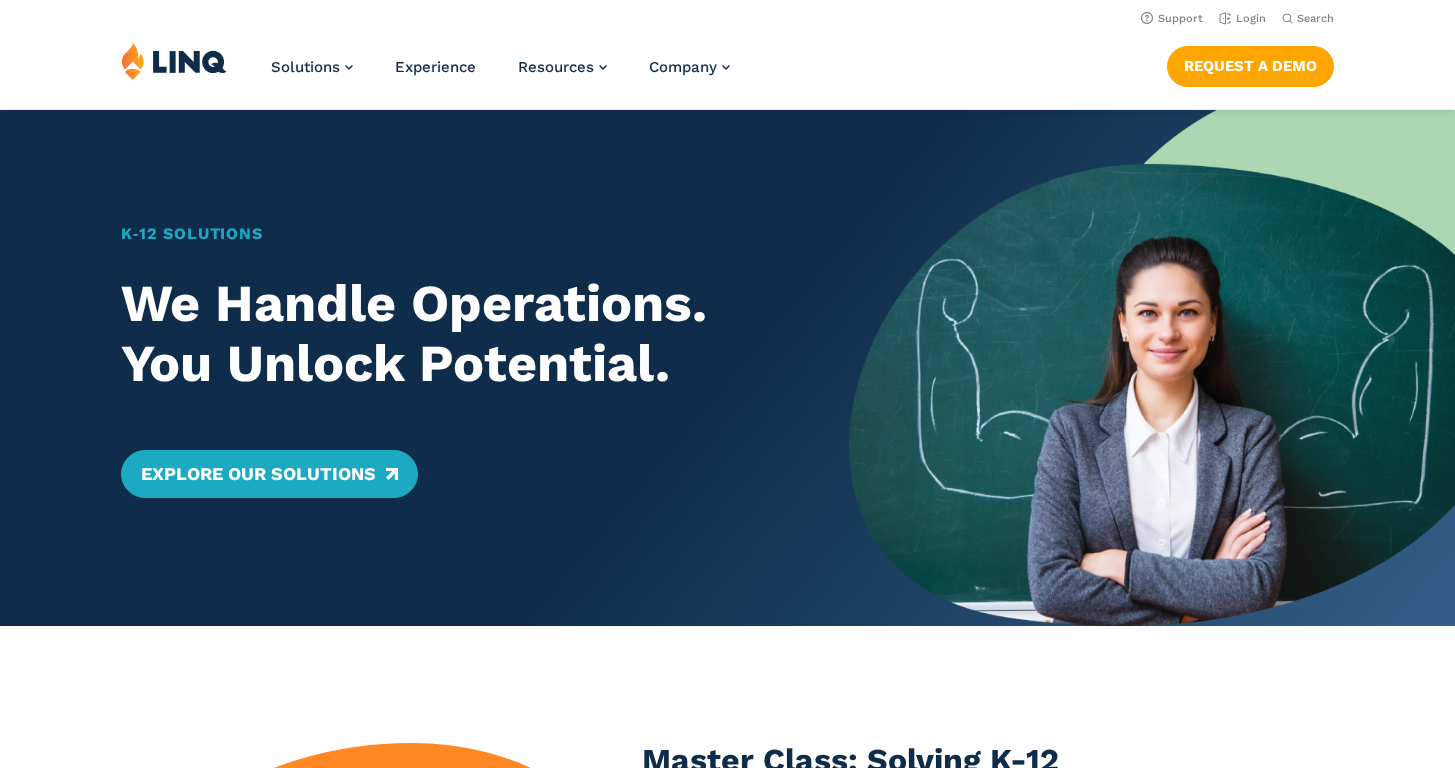 scroll, scrollTop: 0, scrollLeft: 0, axis: both 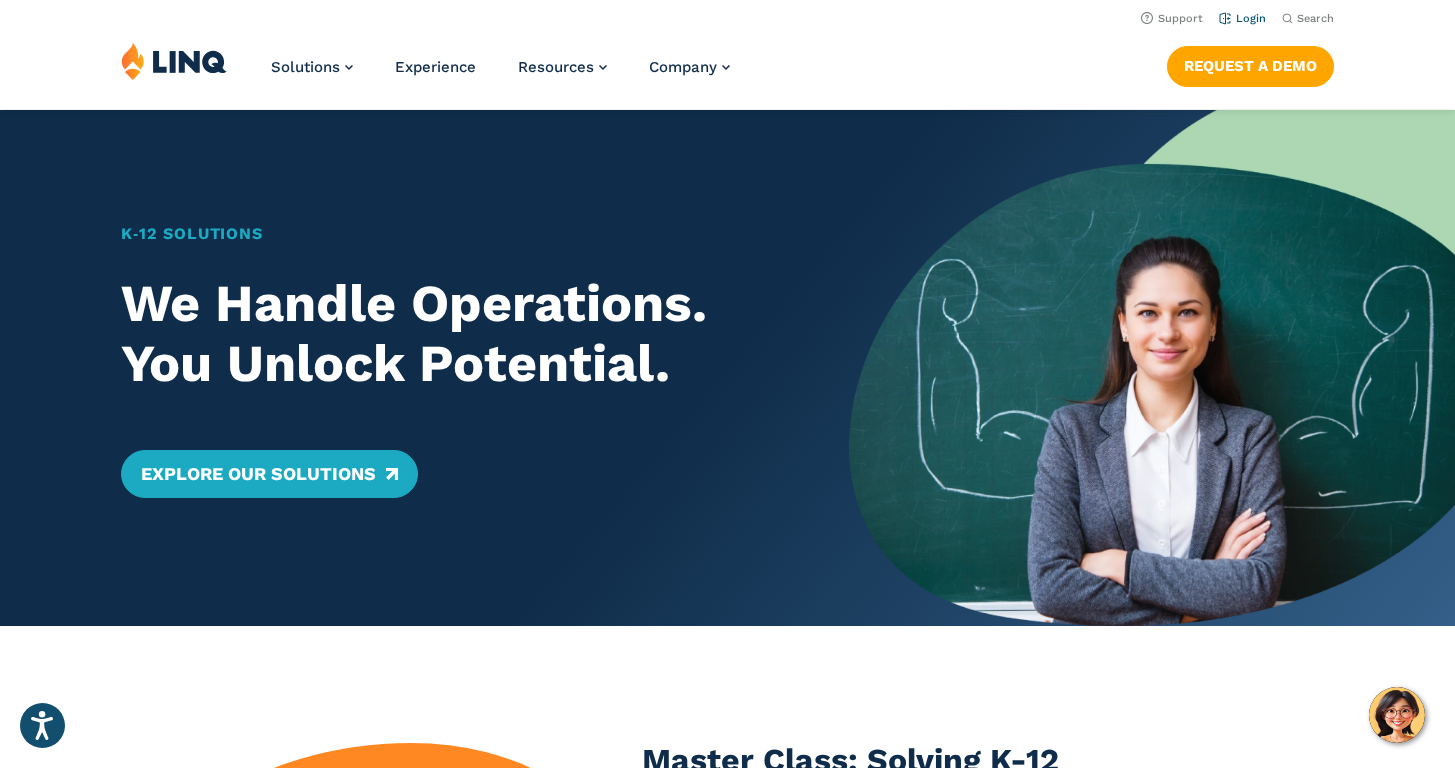 click on "Login" at bounding box center [1242, 18] 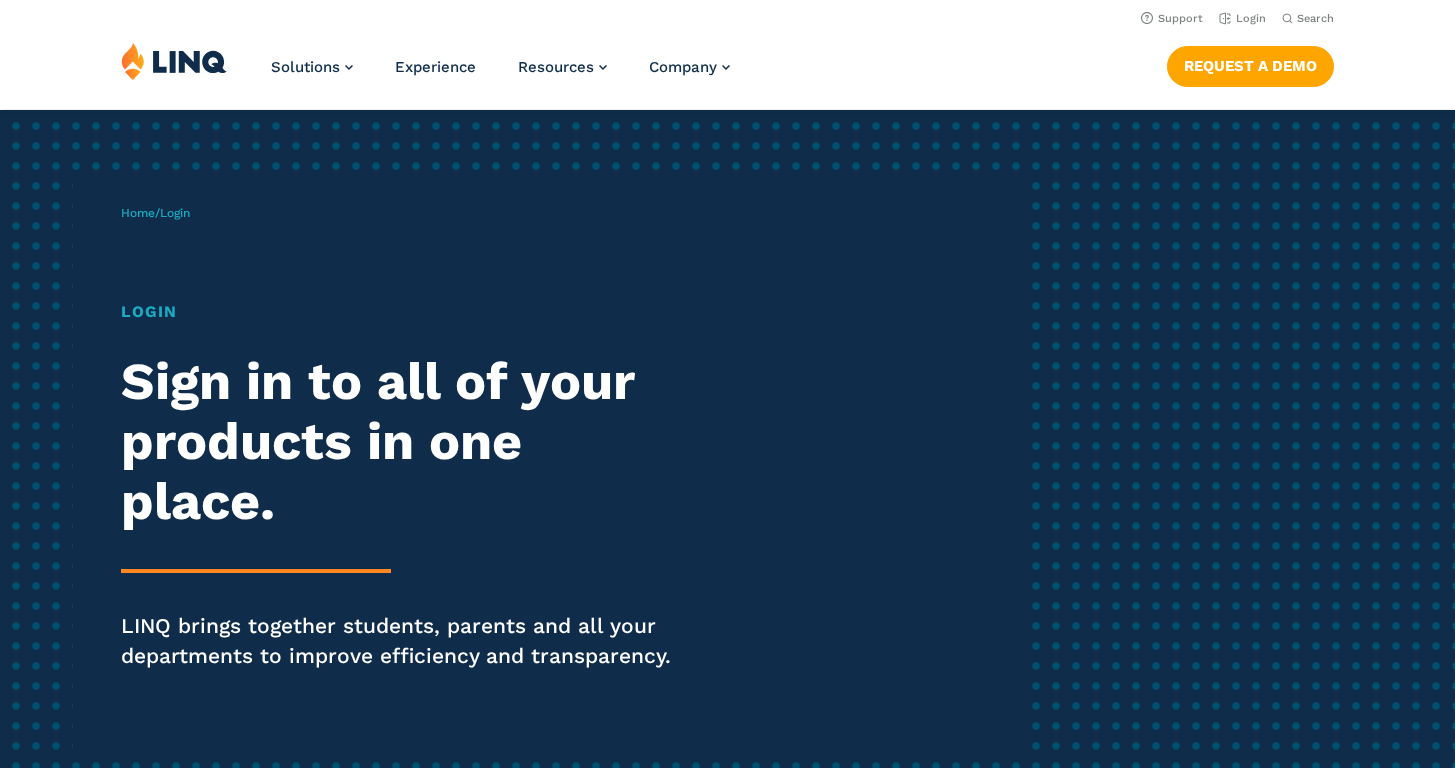 scroll, scrollTop: 0, scrollLeft: 0, axis: both 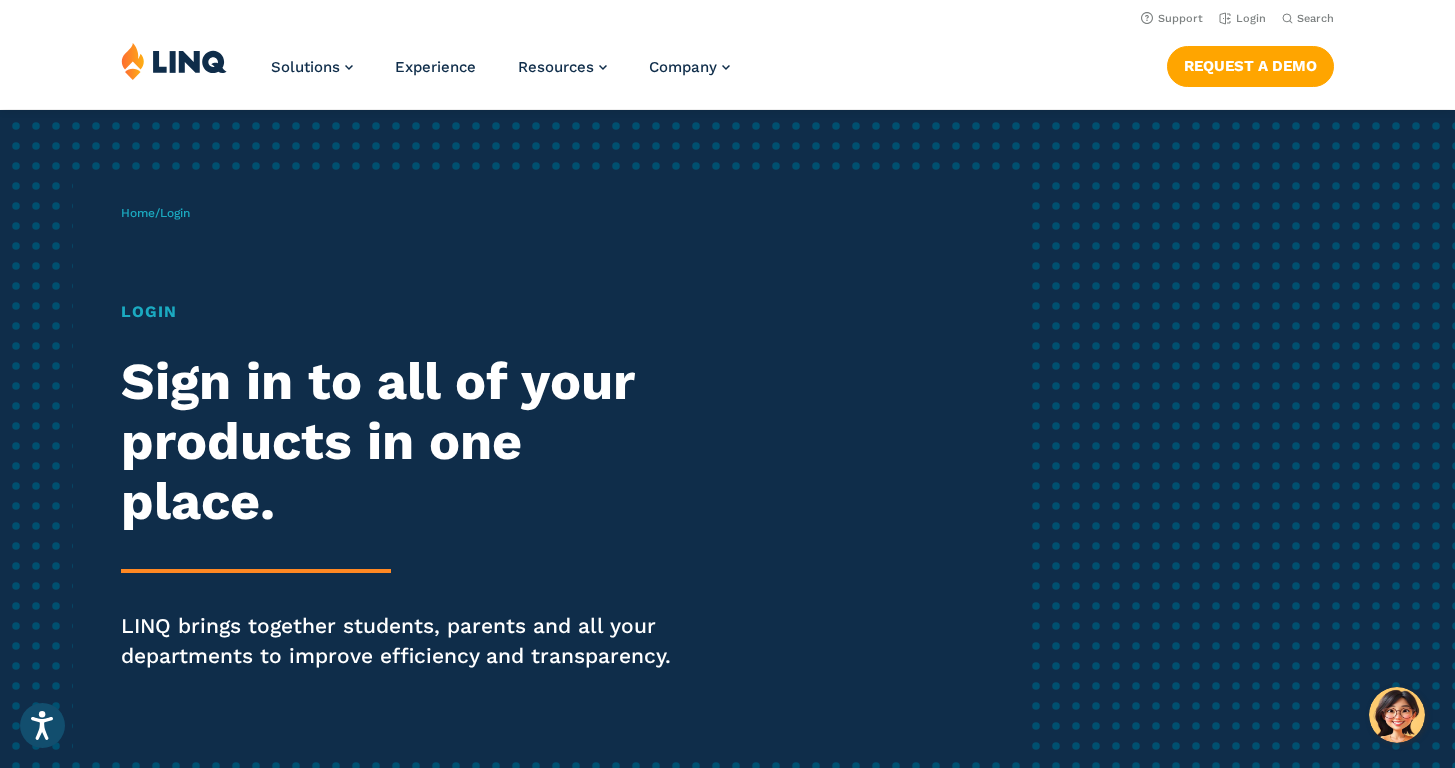 click on "Home  /  Login
Login
Sign in to all of your products in one place.
LINQ brings together students, parents and all your departments to improve efficiency and transparency." at bounding box center (575, 465) 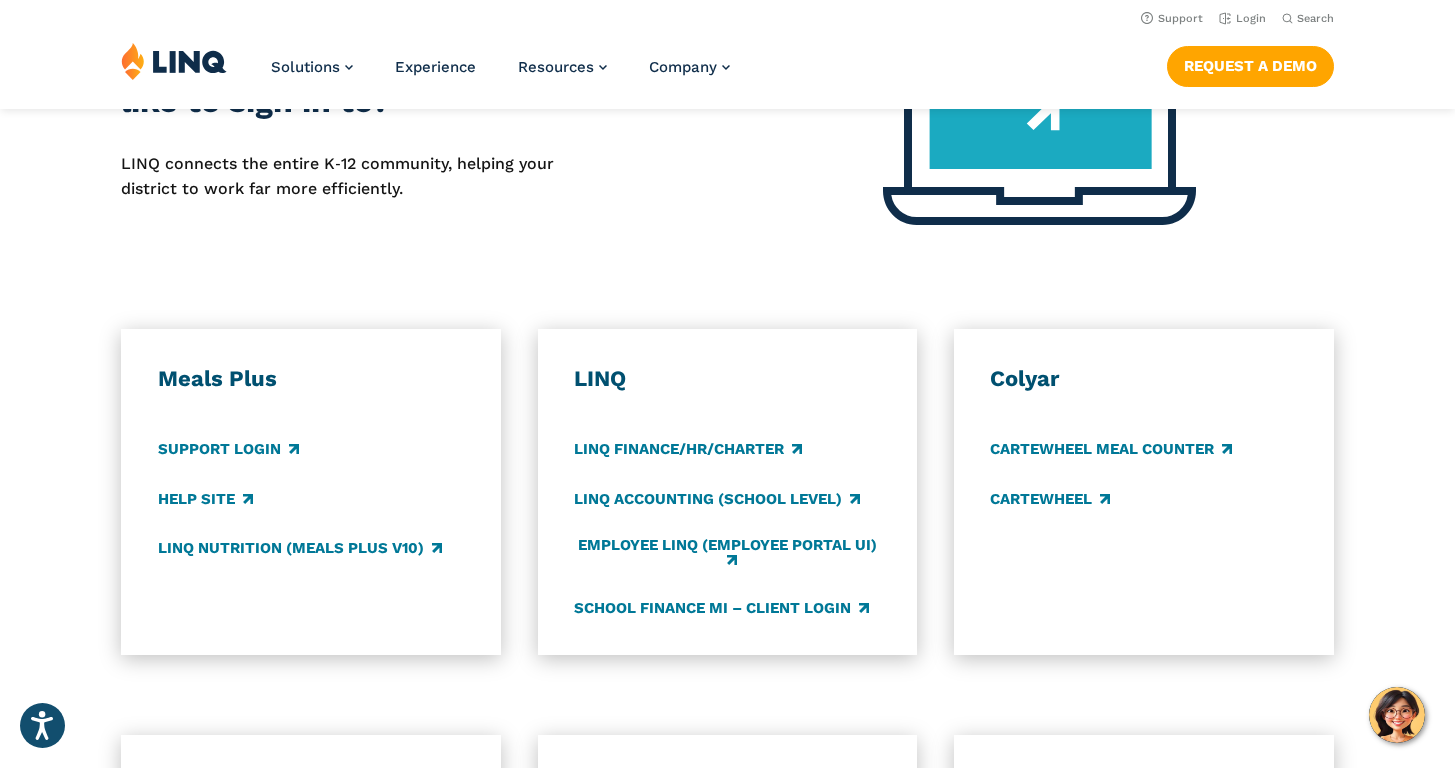 scroll, scrollTop: 0, scrollLeft: 0, axis: both 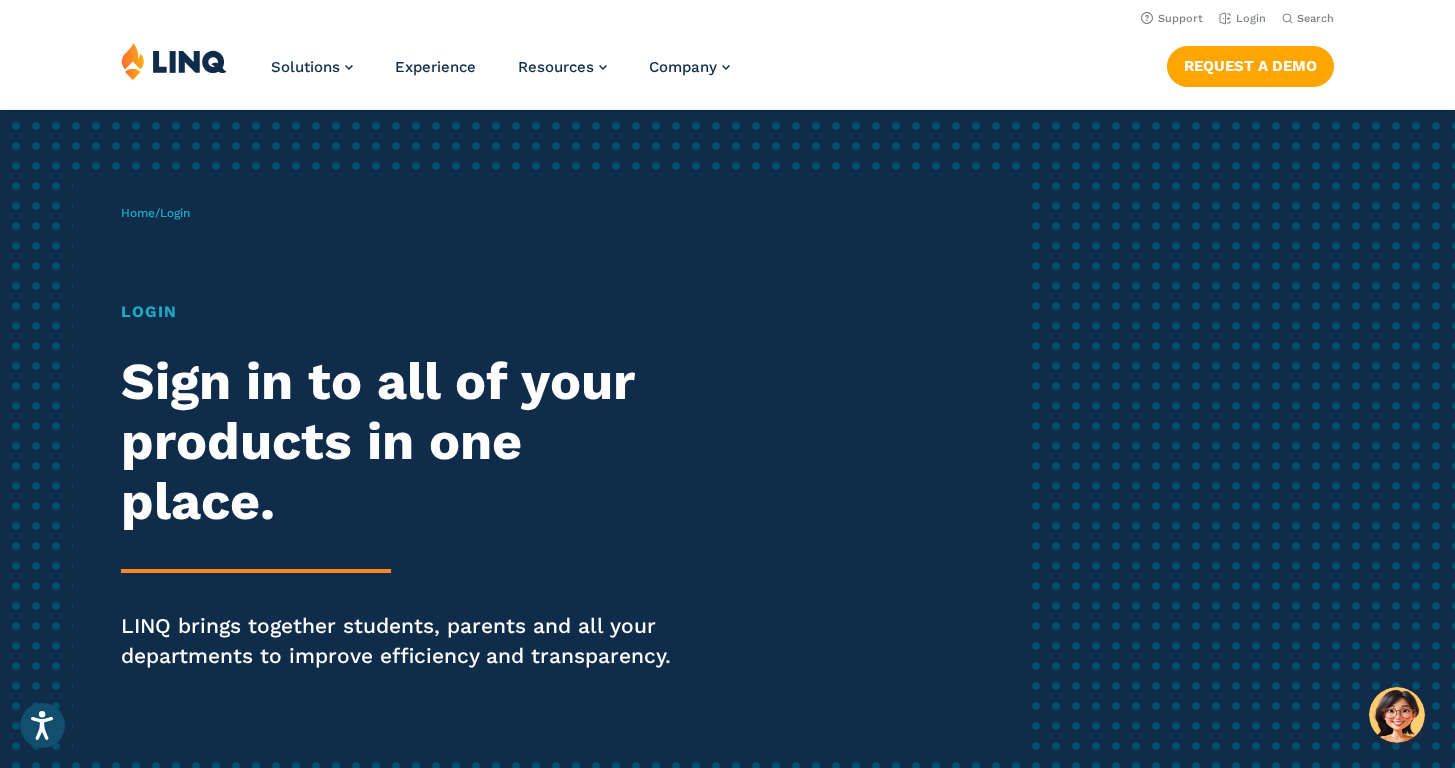 click at bounding box center (174, 61) 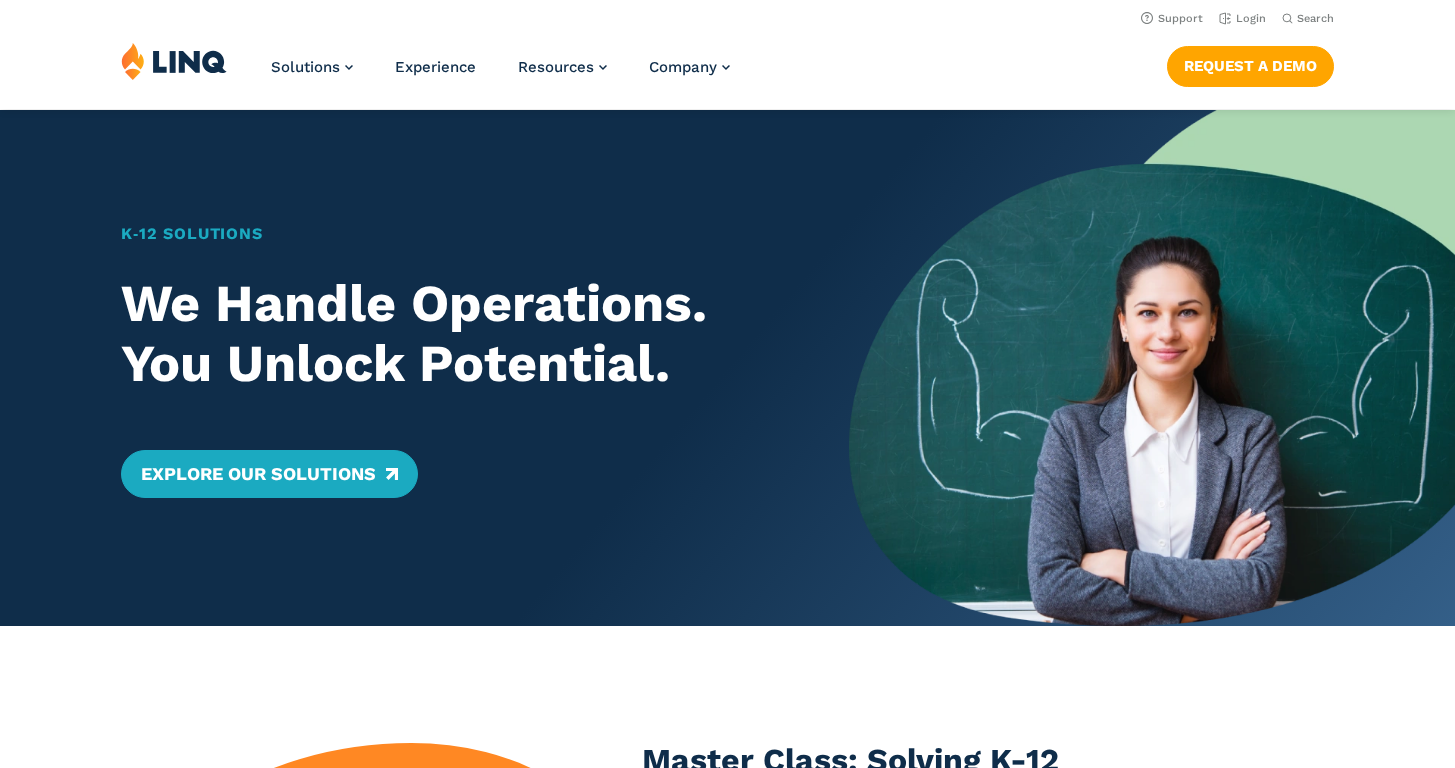 scroll, scrollTop: 0, scrollLeft: 0, axis: both 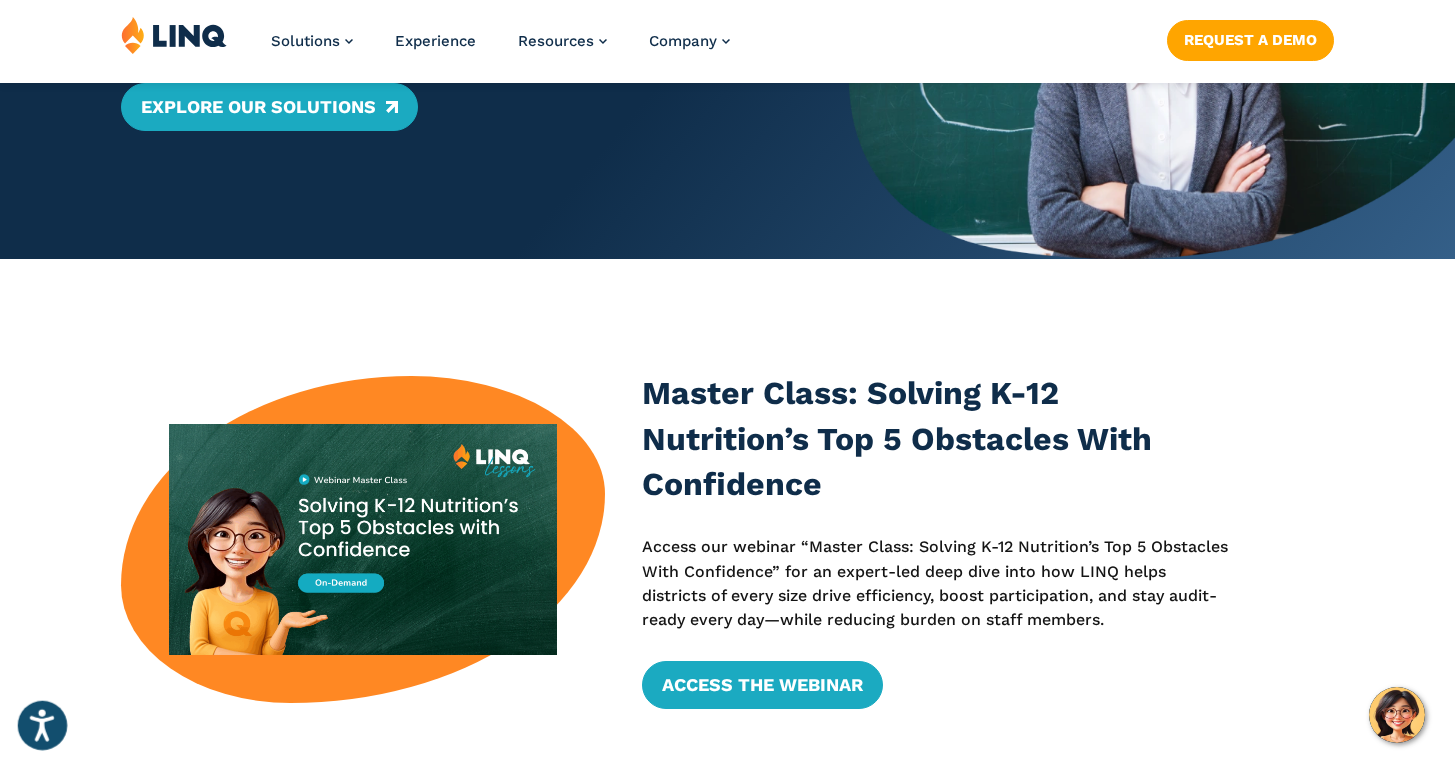 click 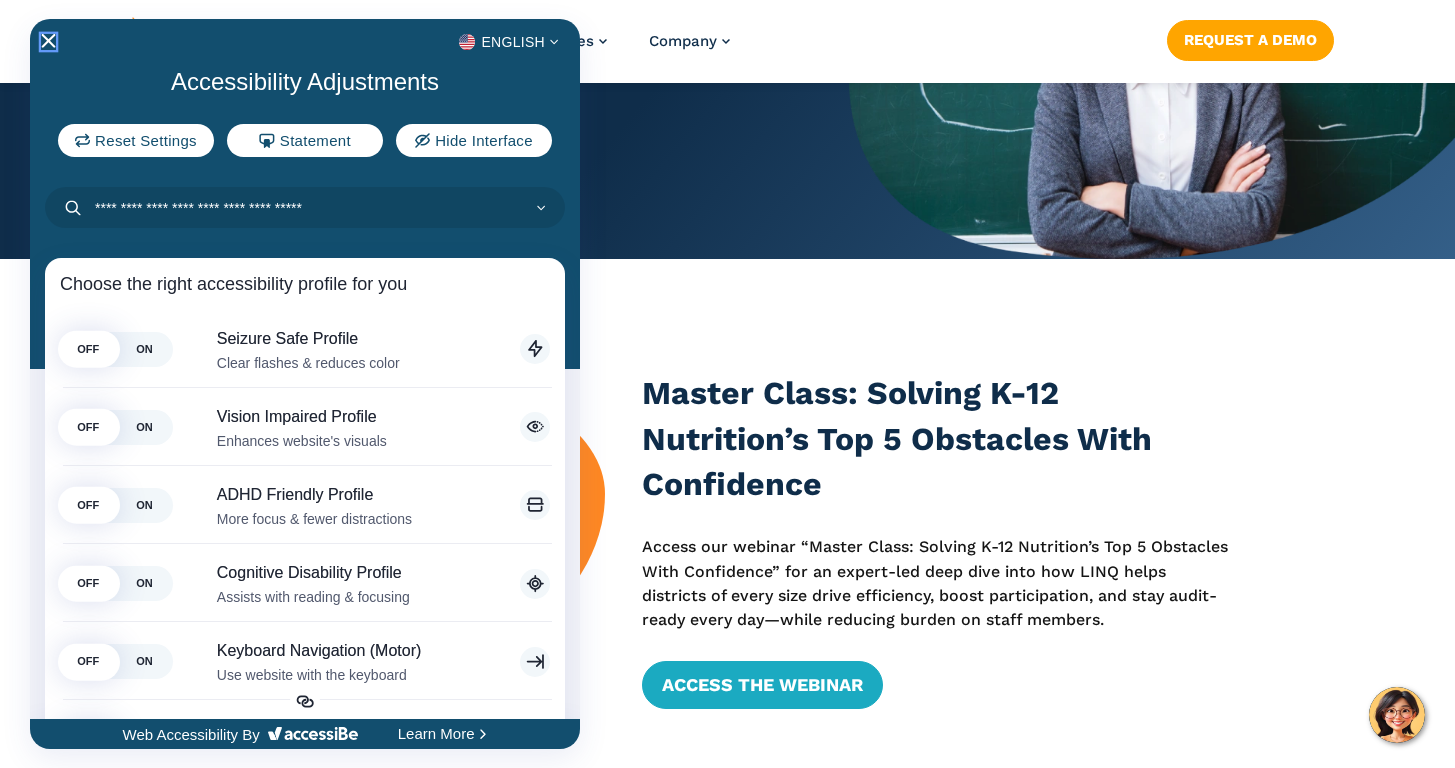 click 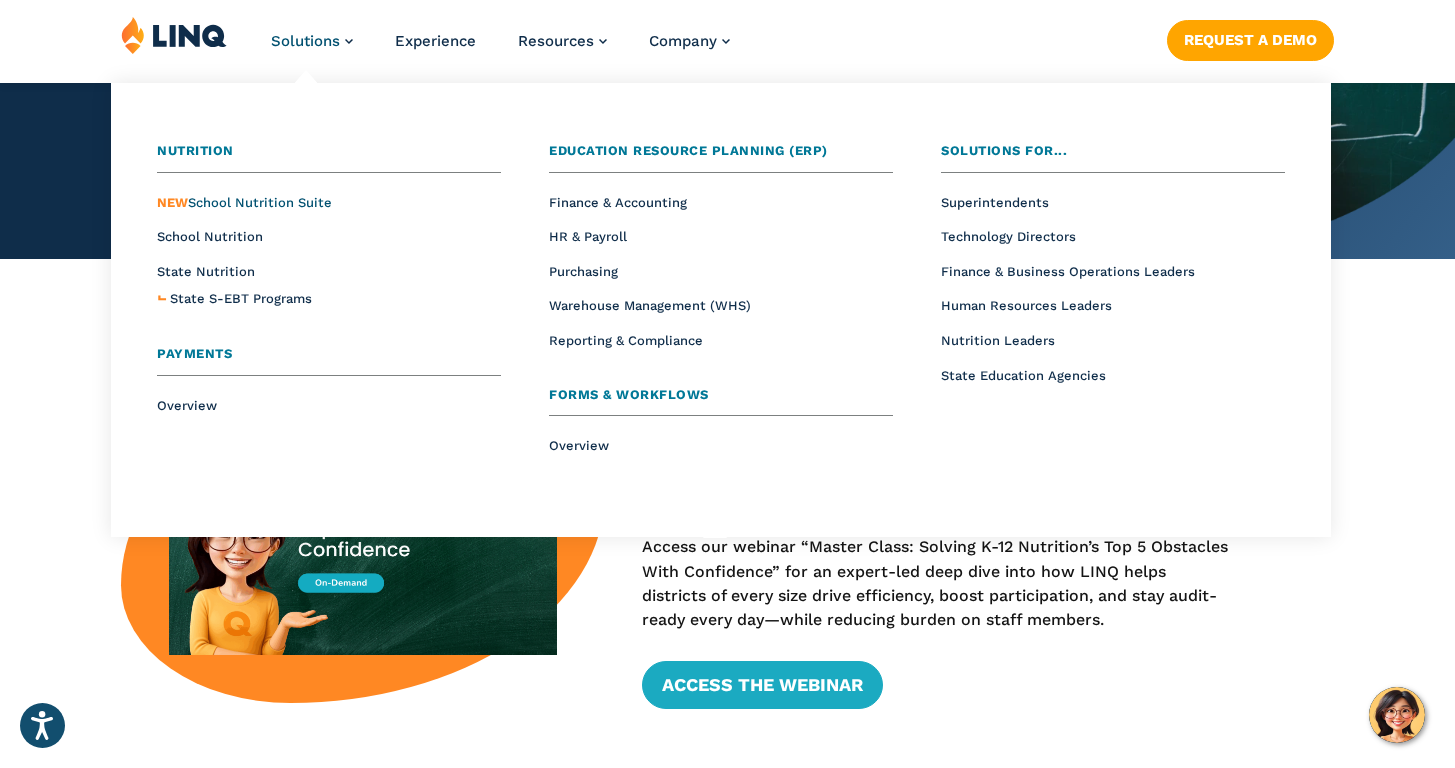 click on "NEW  School Nutrition Suite" at bounding box center (244, 202) 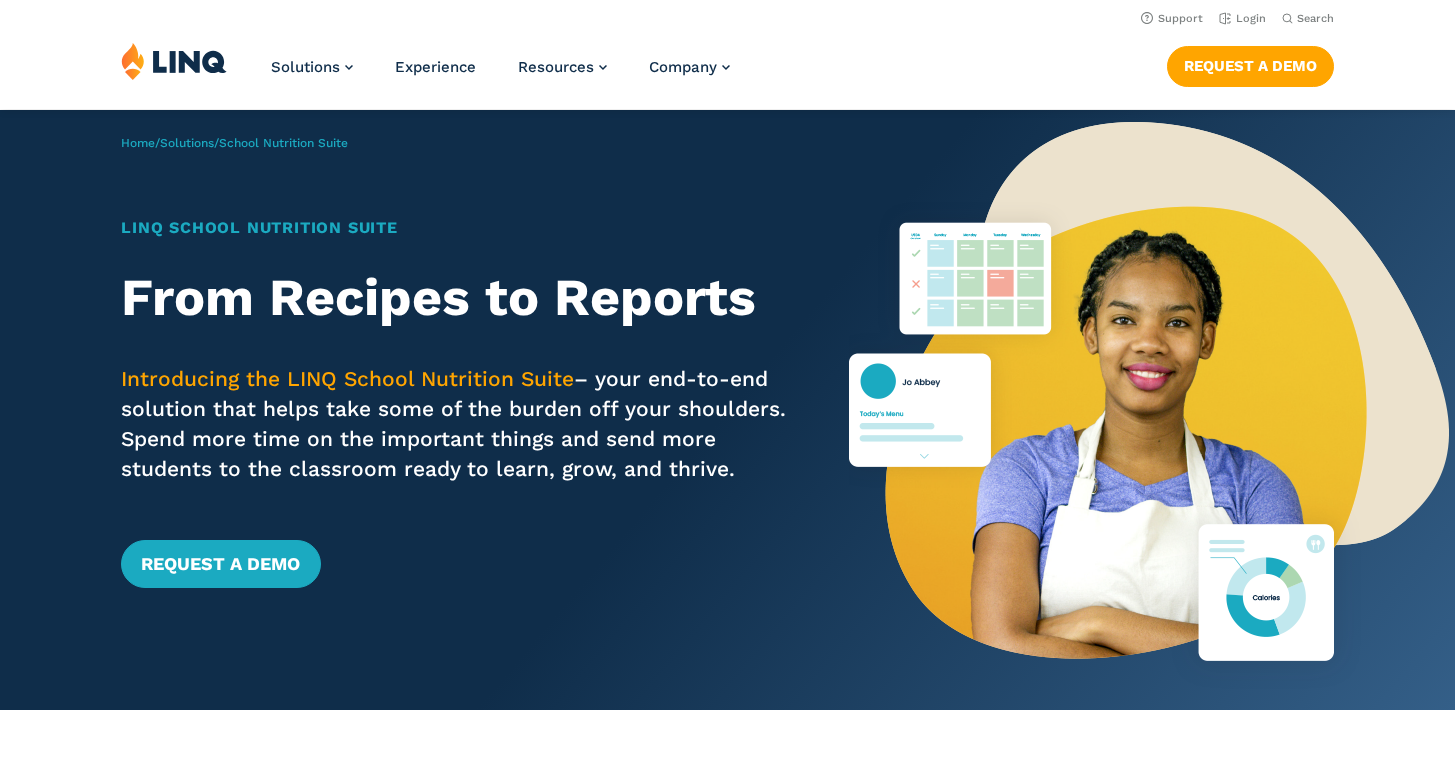 scroll, scrollTop: 0, scrollLeft: 0, axis: both 